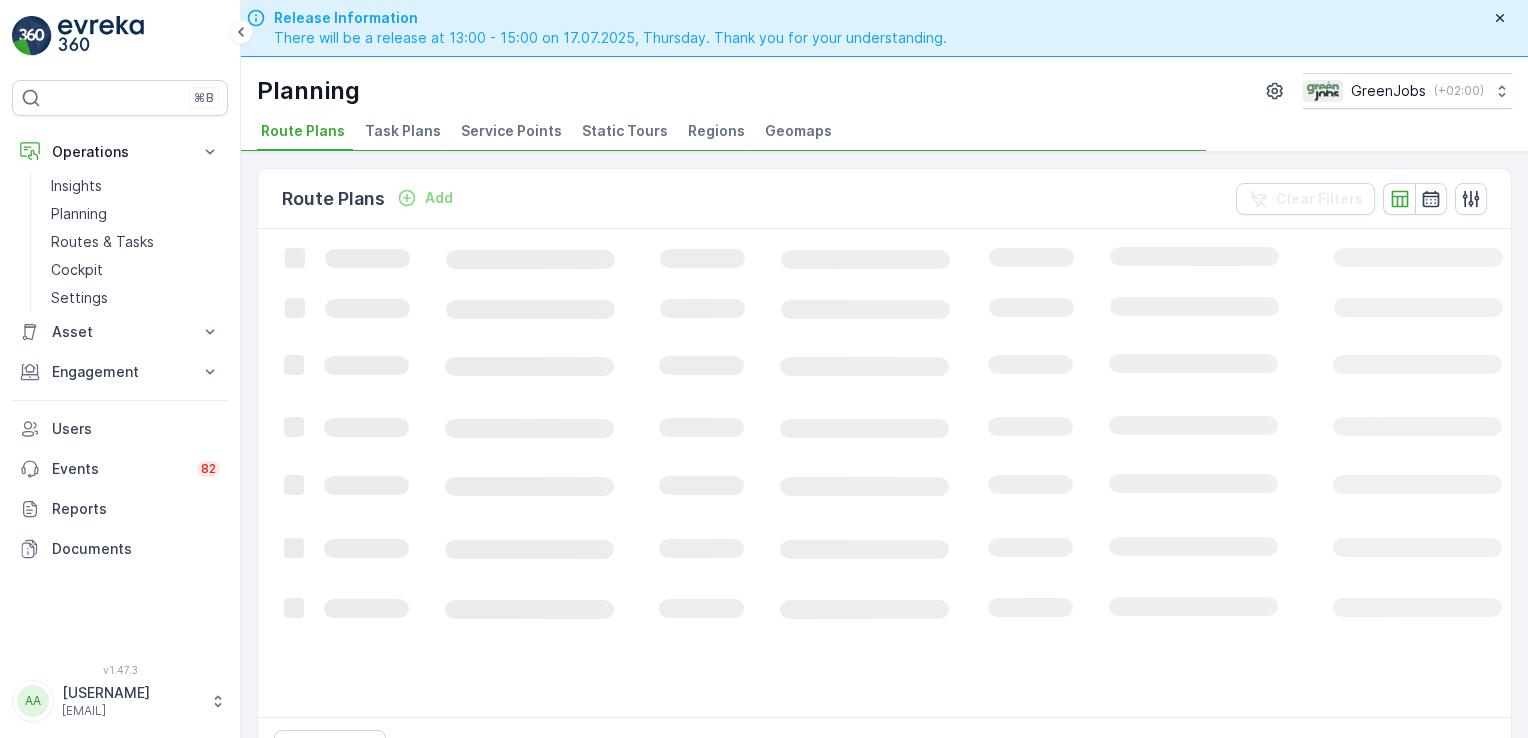 scroll, scrollTop: 0, scrollLeft: 0, axis: both 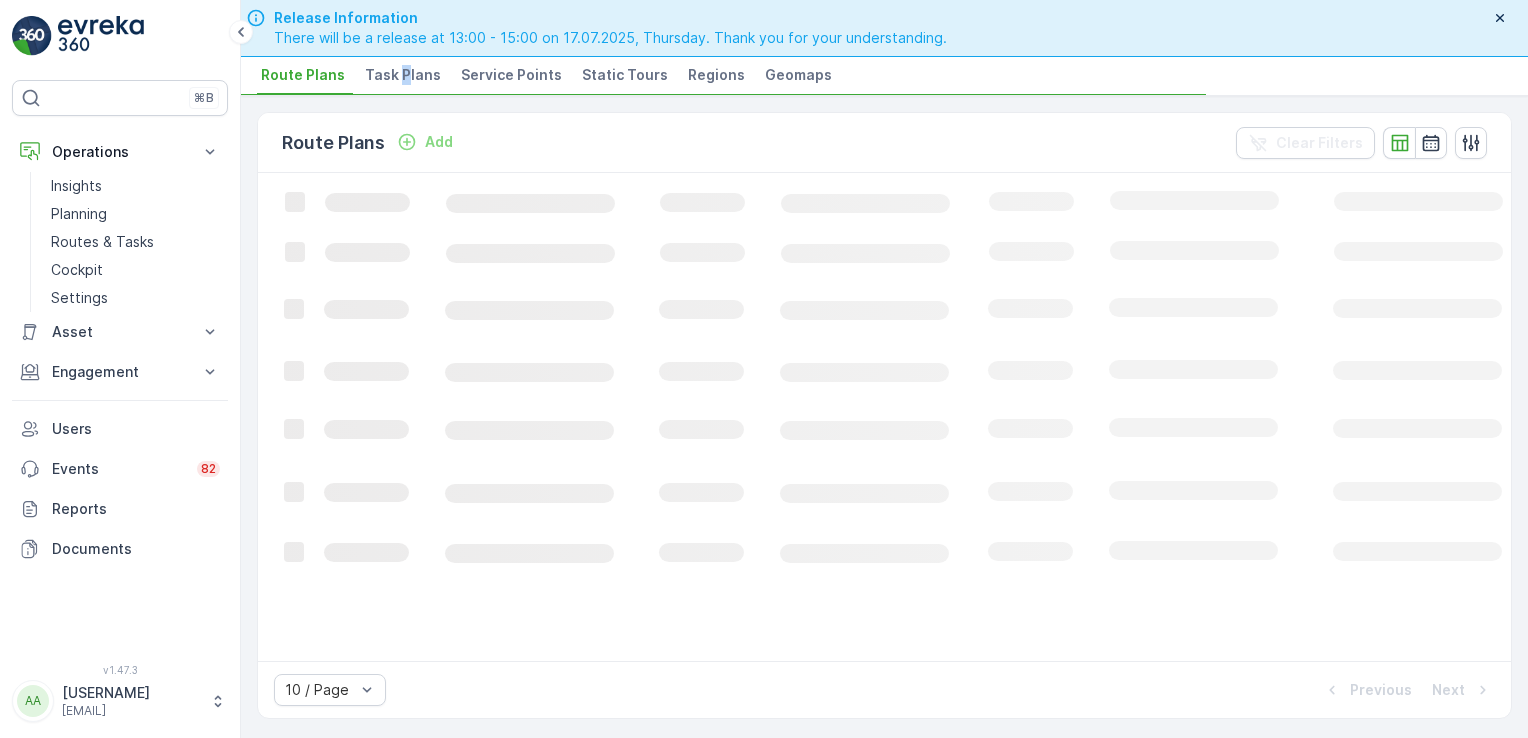 click on "Task Plans" at bounding box center (403, 75) 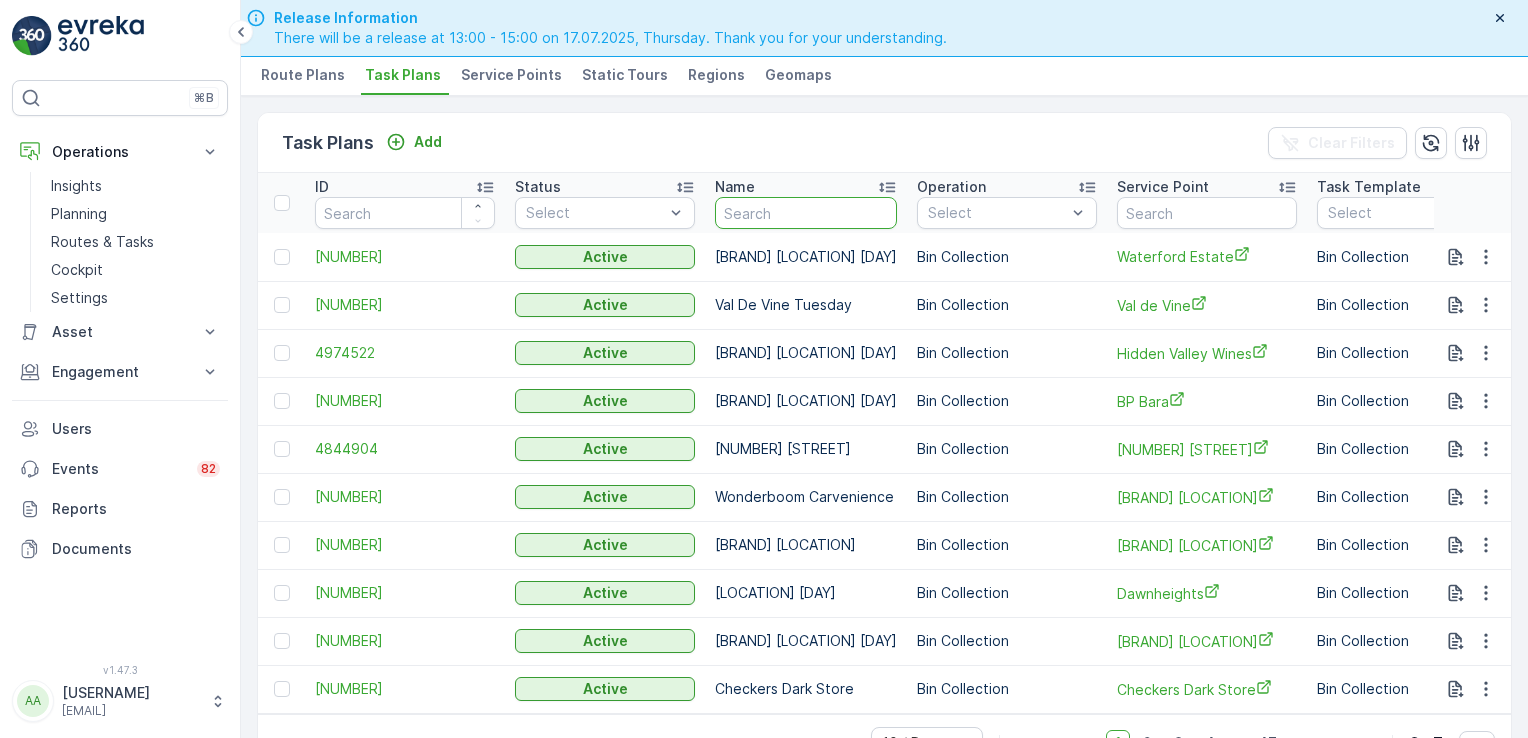 click at bounding box center [806, 213] 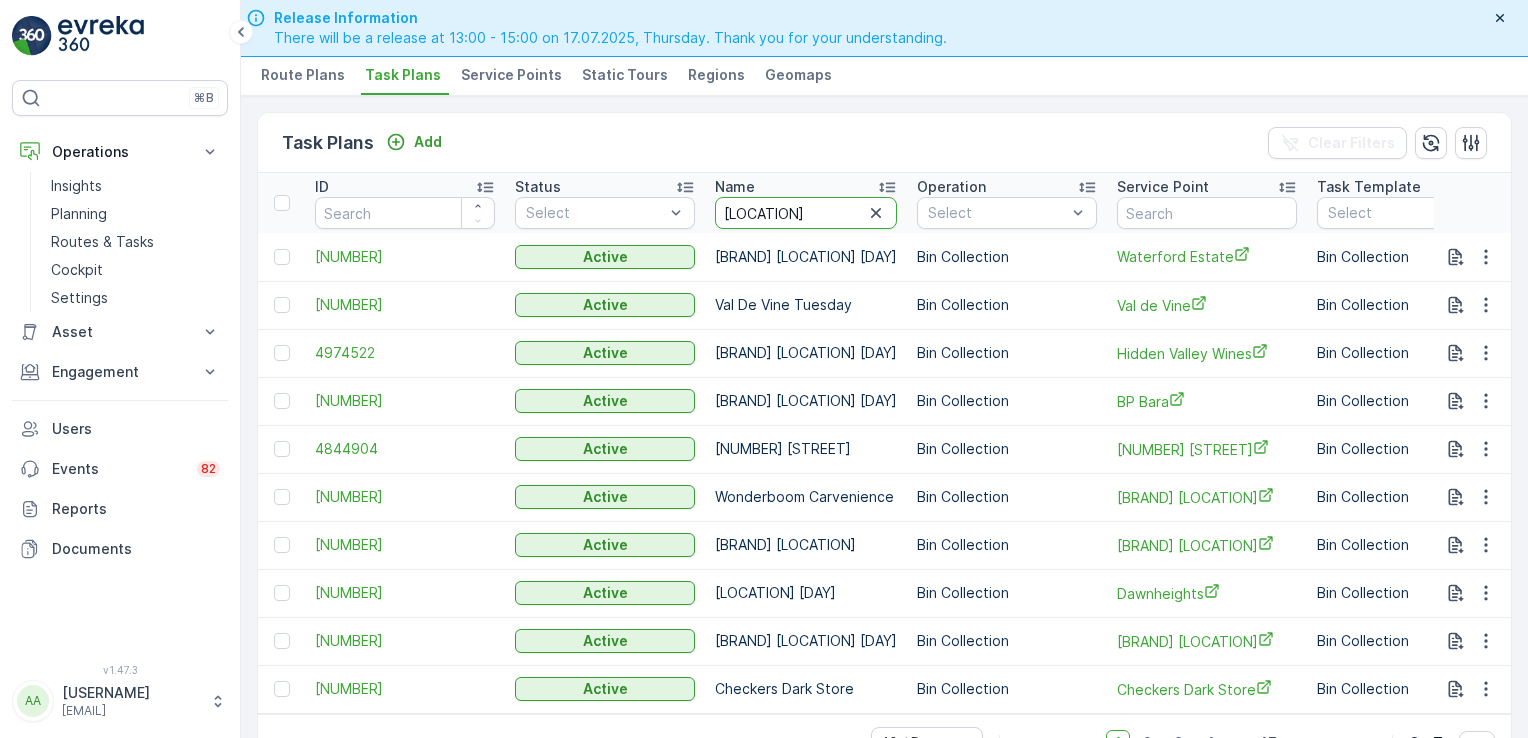 type on "[LOCATION]" 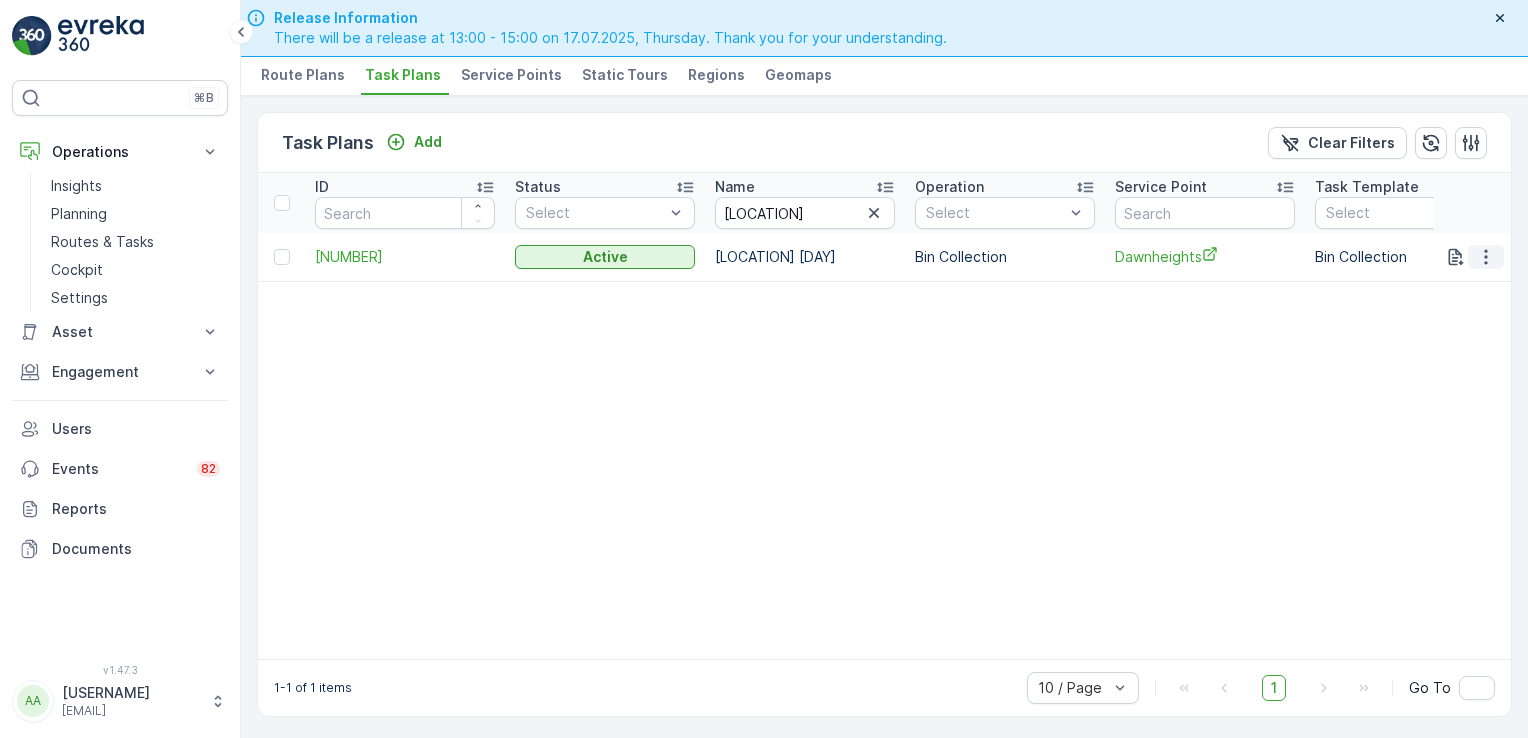 click 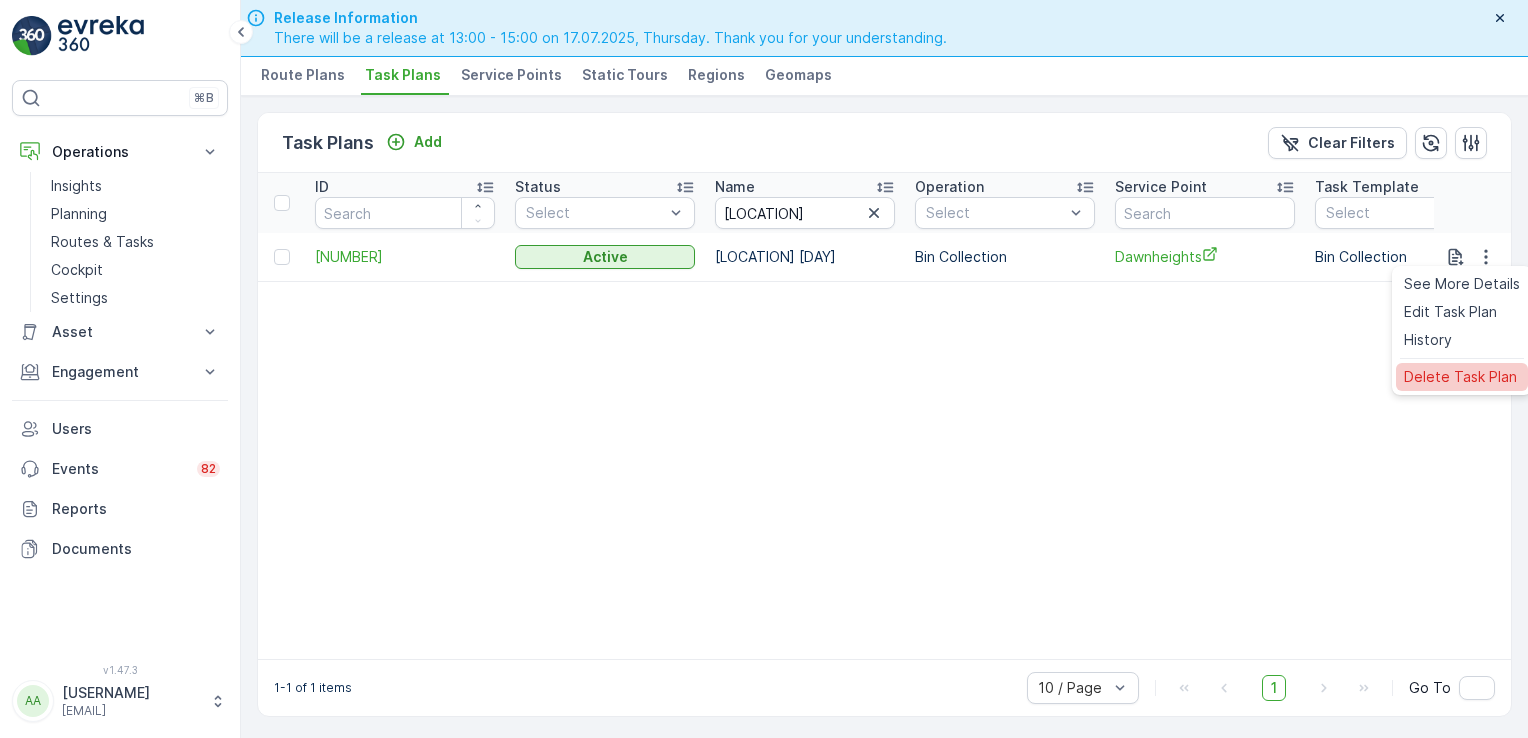 click on "Delete Task Plan" at bounding box center (1460, 377) 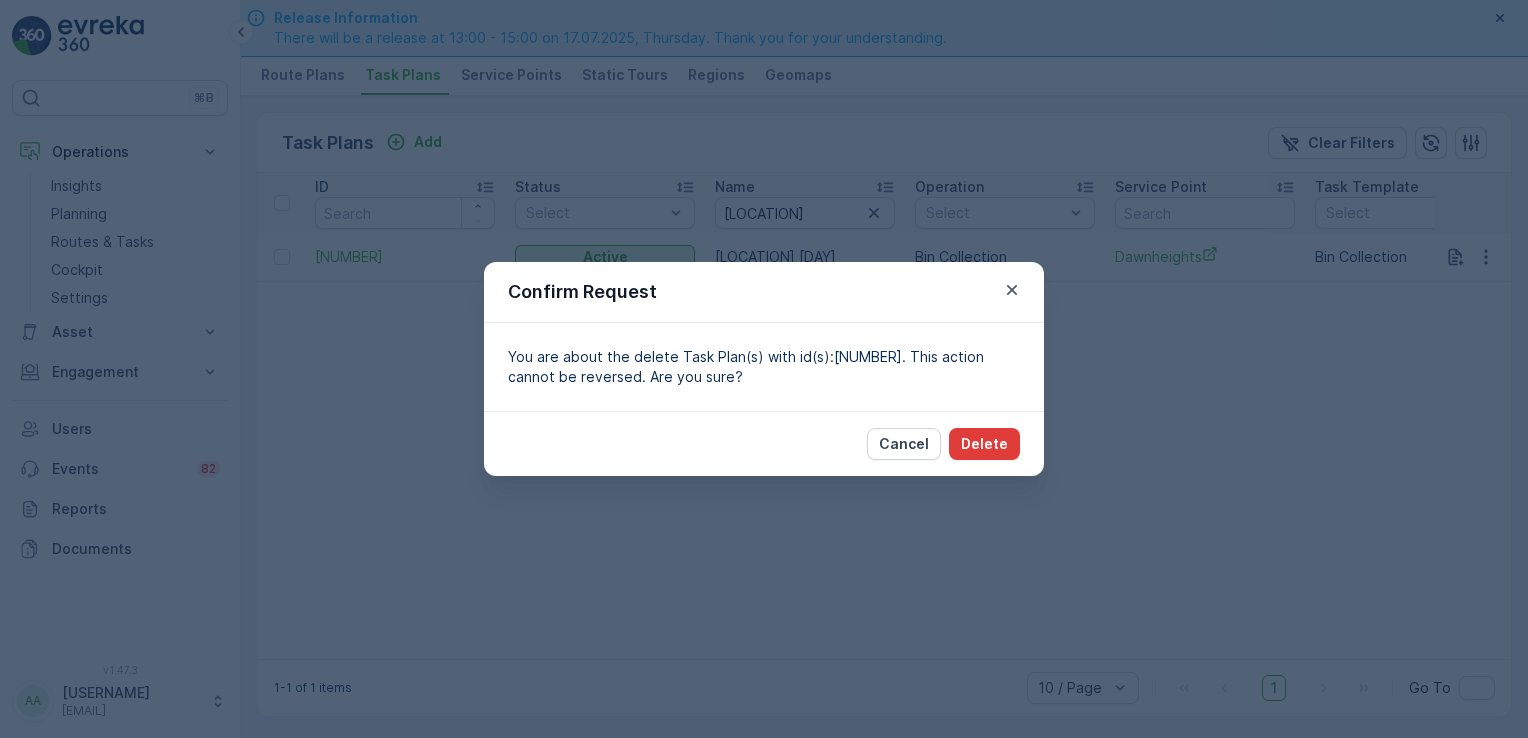 click on "Delete" at bounding box center (984, 444) 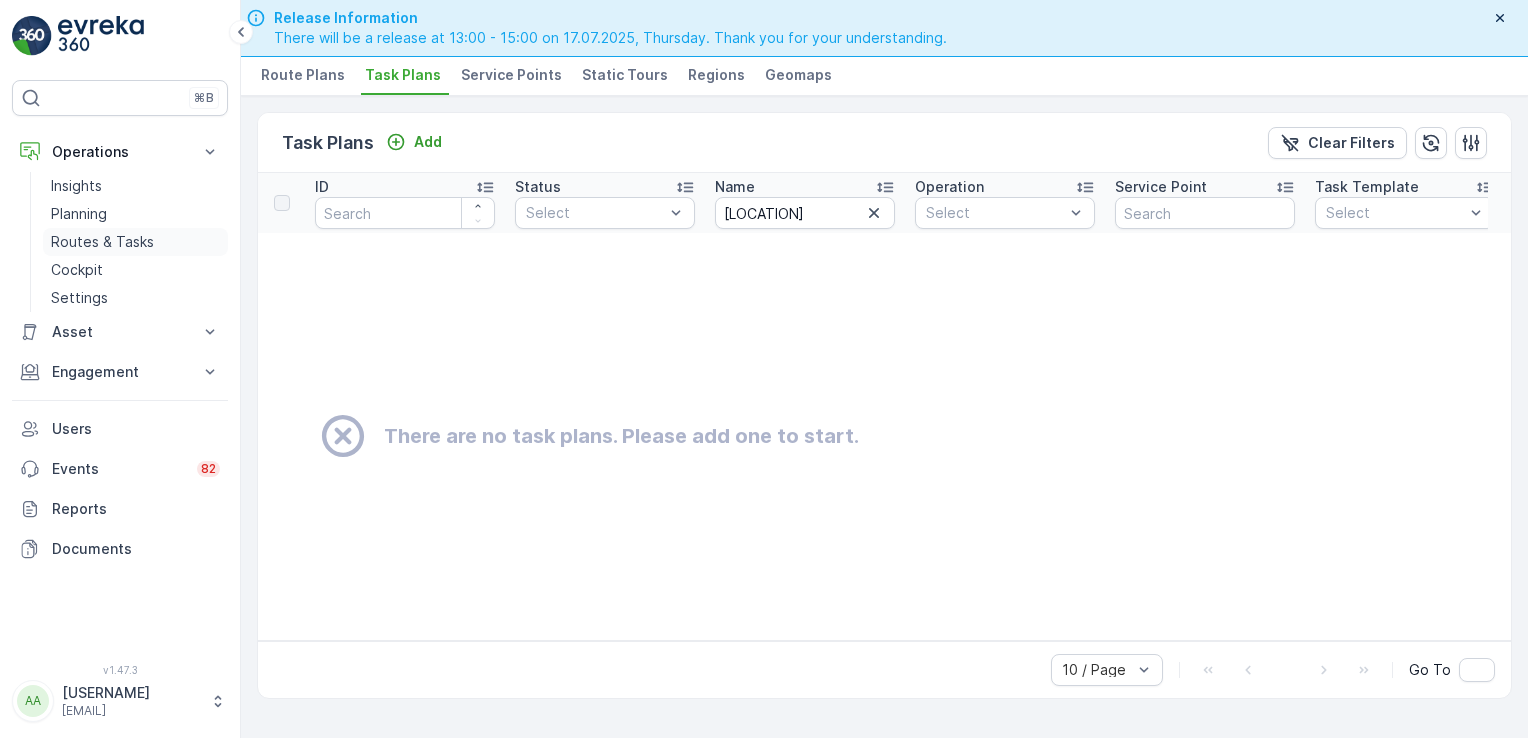 click on "Routes & Tasks" at bounding box center (102, 242) 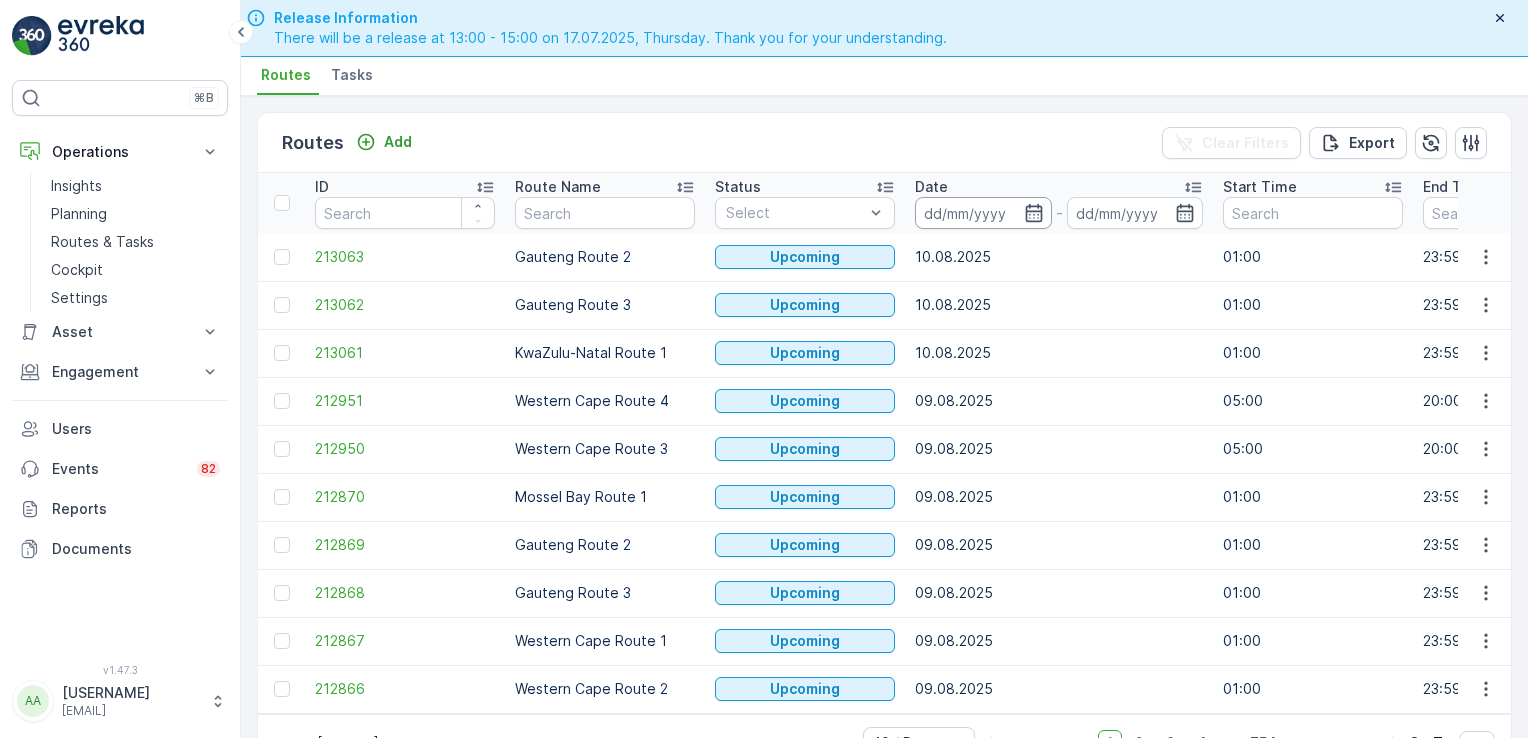 click at bounding box center [983, 213] 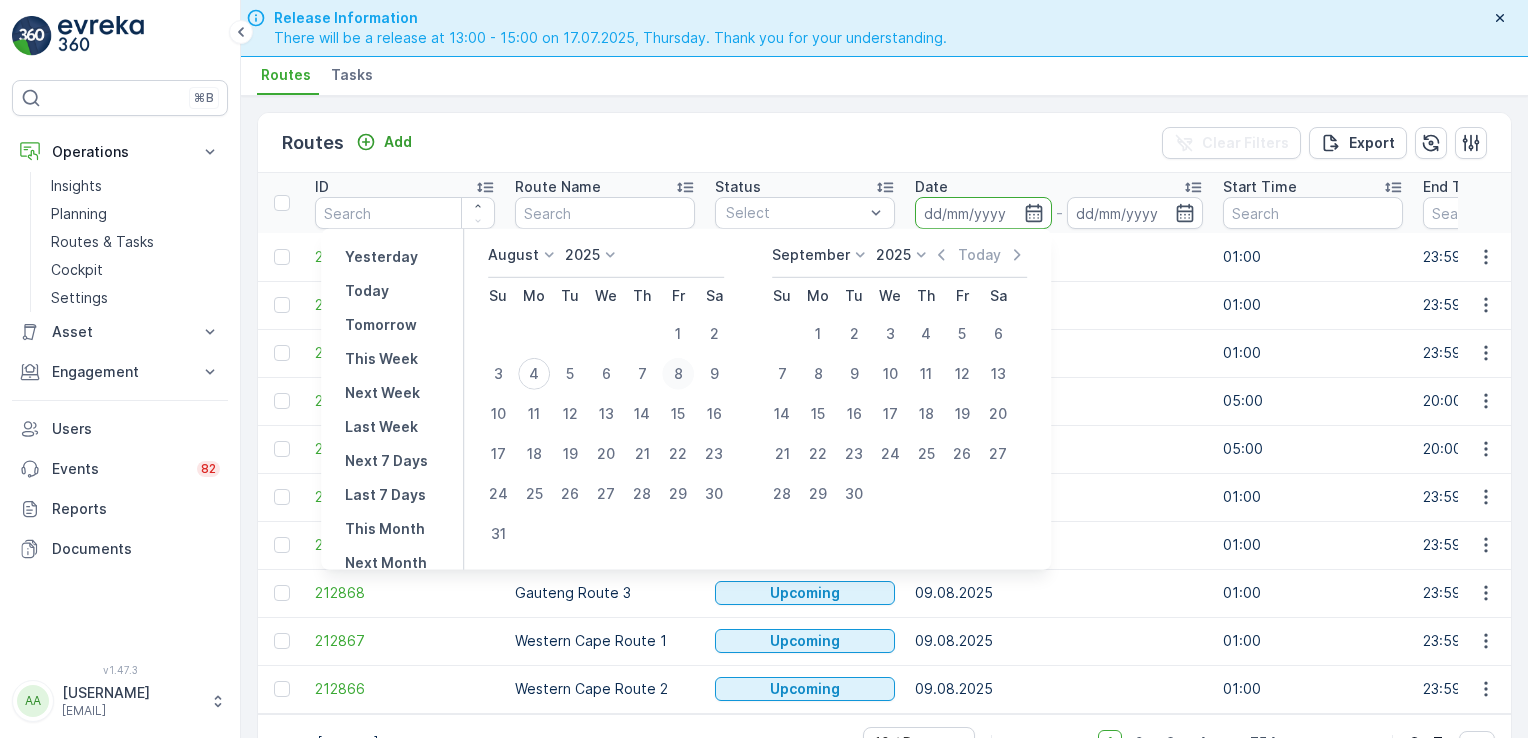click on "8" at bounding box center (678, 374) 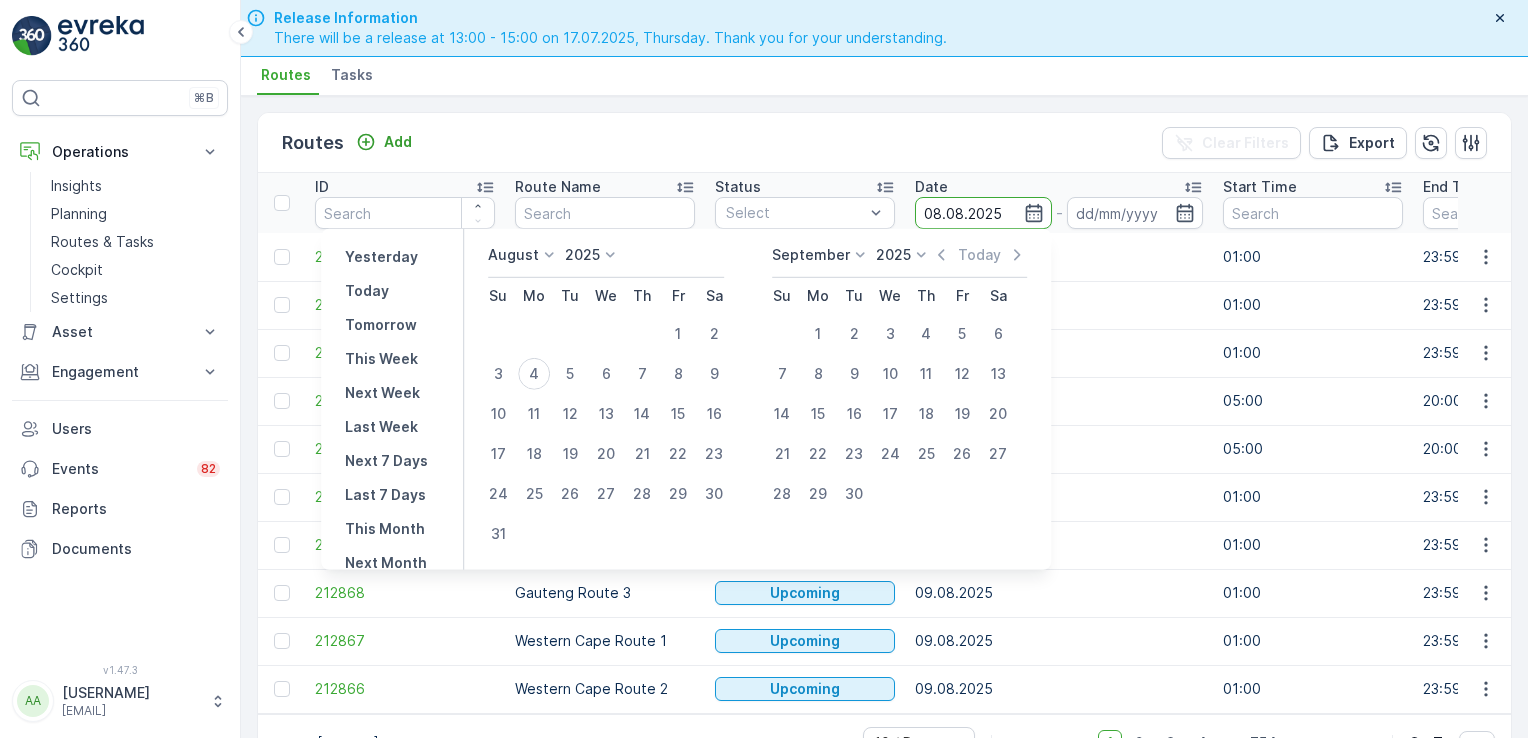 click on "8" at bounding box center [678, 374] 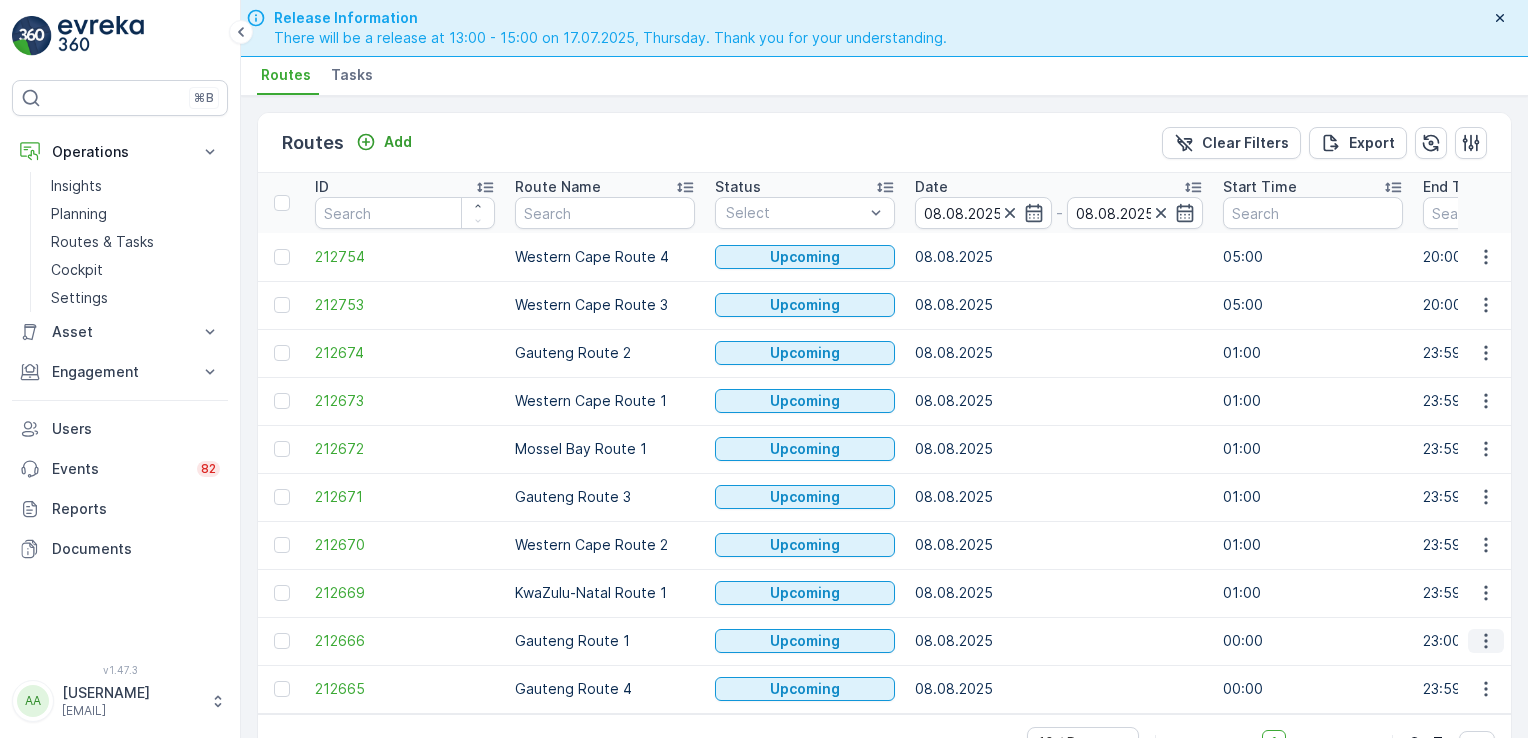 click 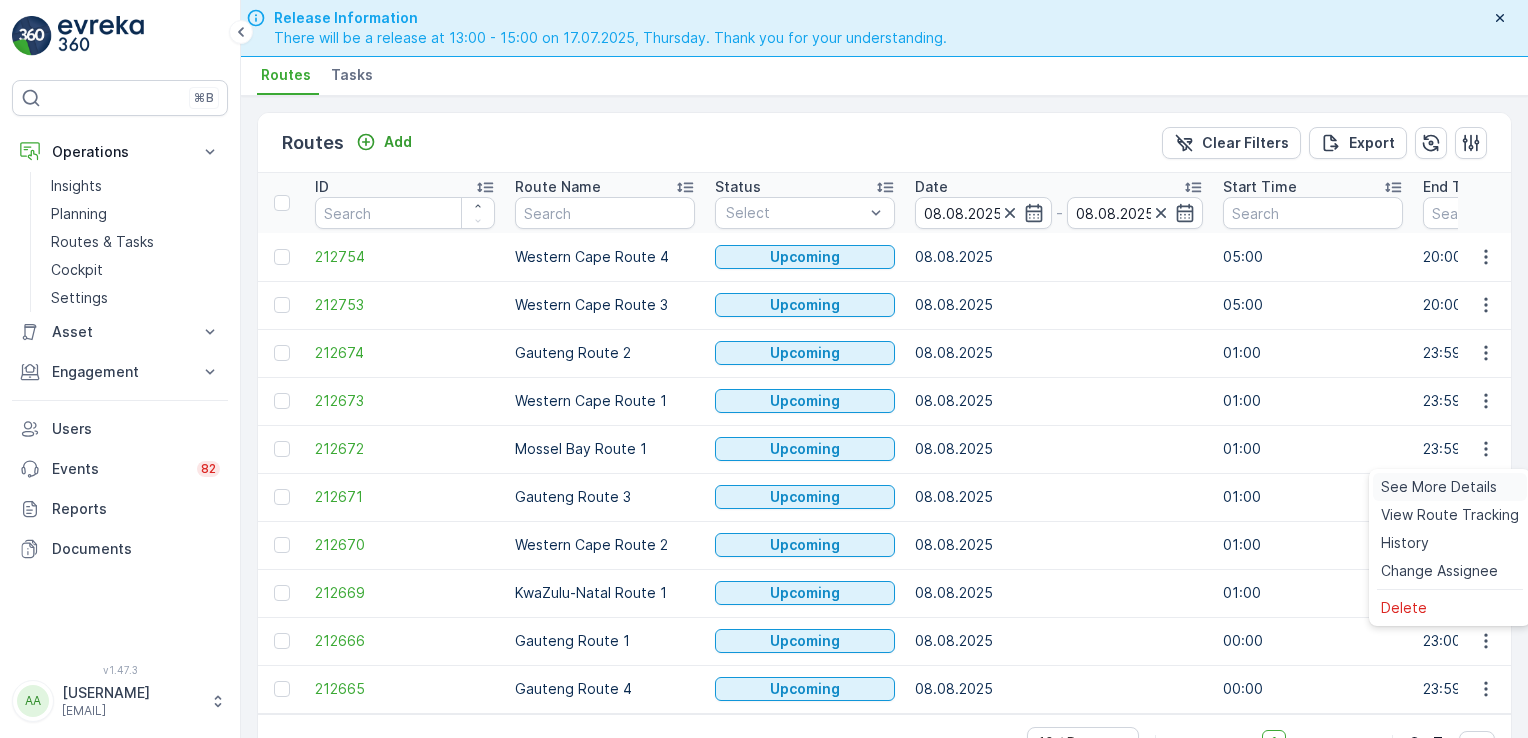 click on "See More Details" at bounding box center (1439, 487) 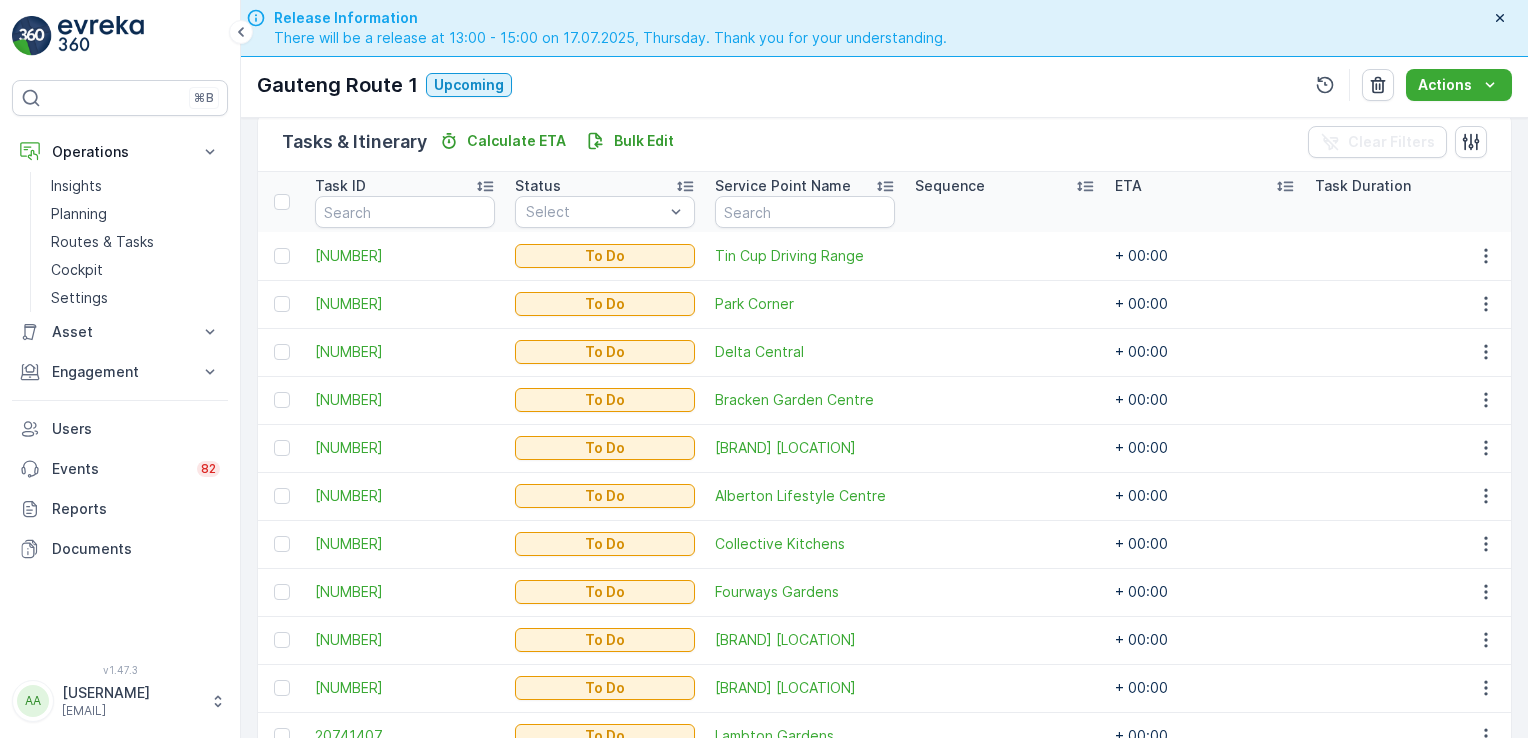scroll, scrollTop: 486, scrollLeft: 0, axis: vertical 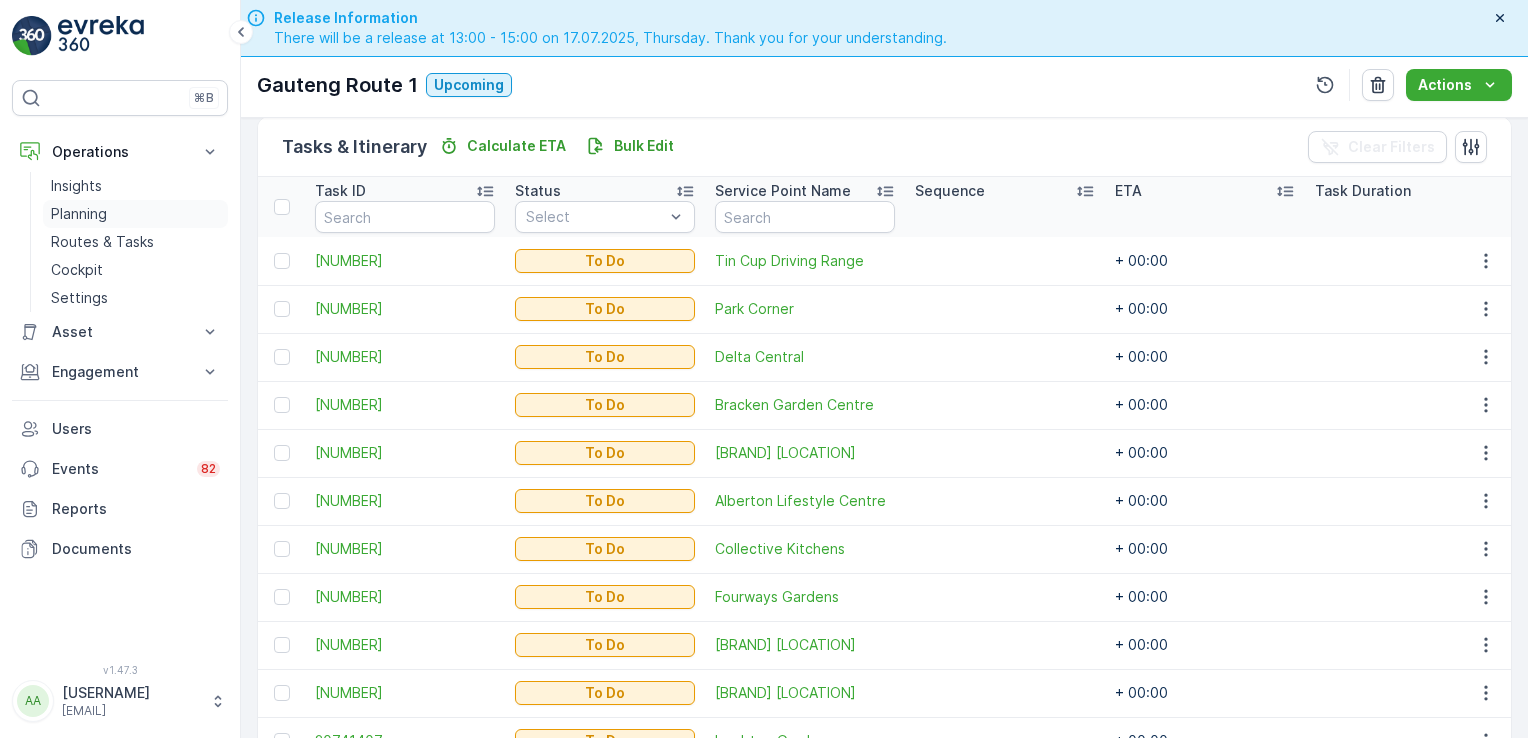 click on "Planning" at bounding box center (79, 214) 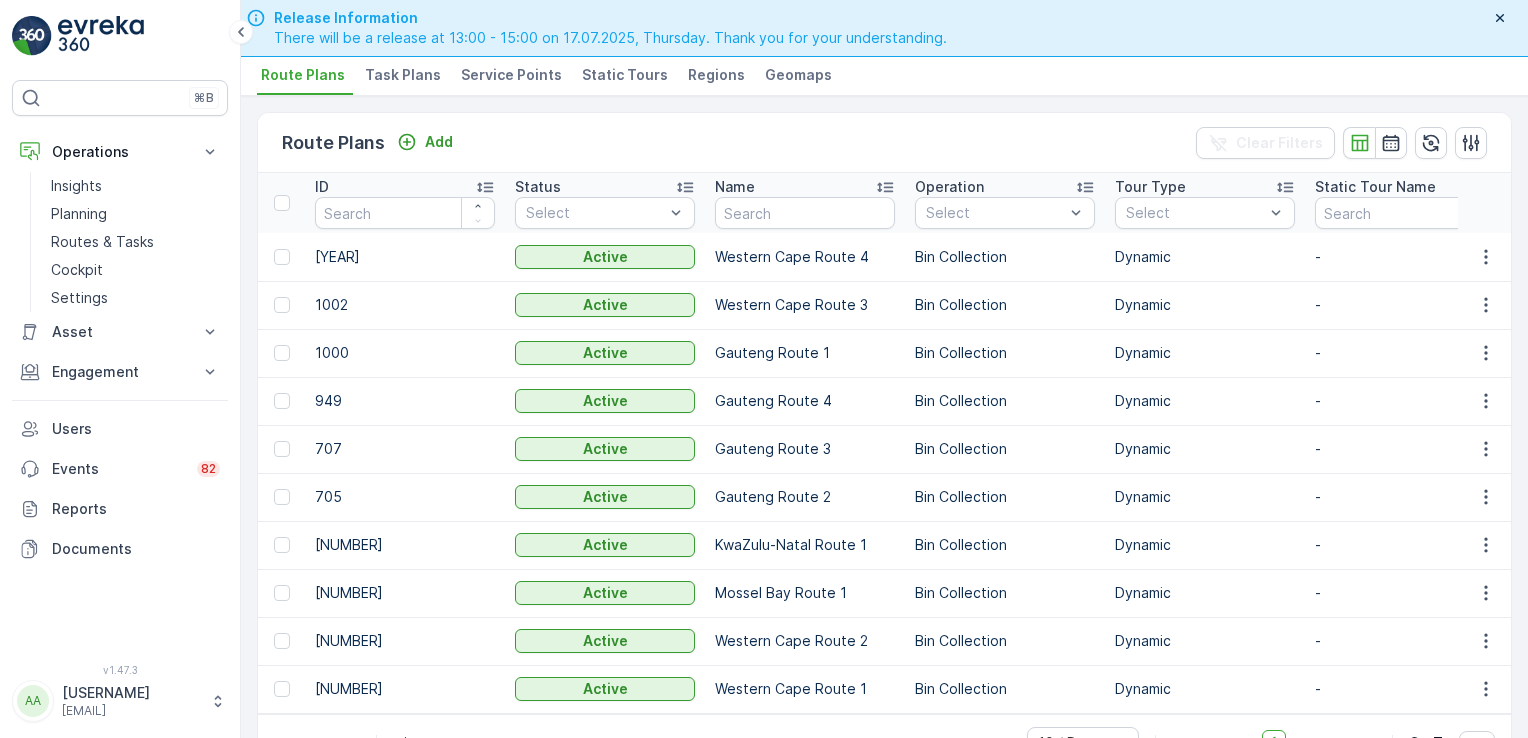 click on "Task Plans" at bounding box center (403, 75) 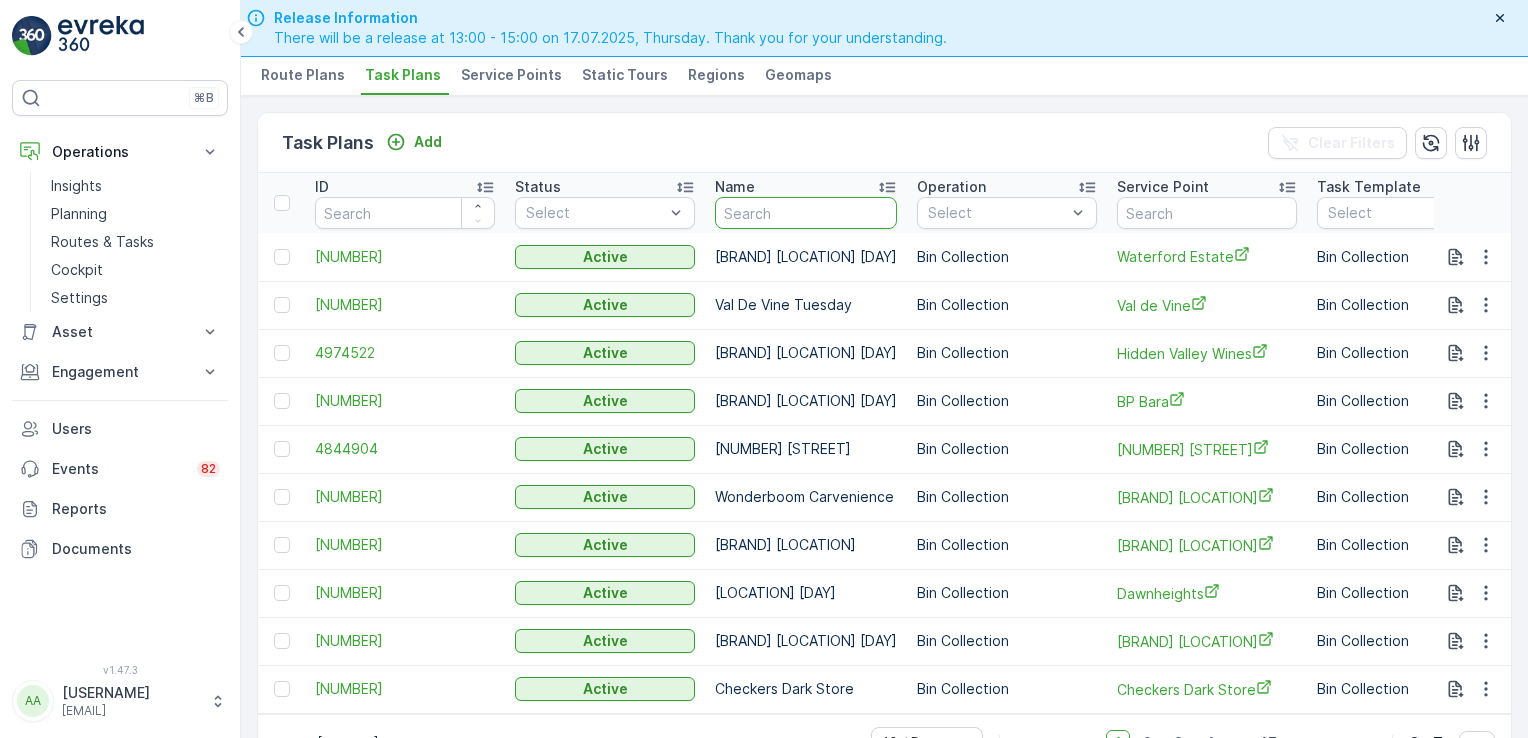click at bounding box center [806, 213] 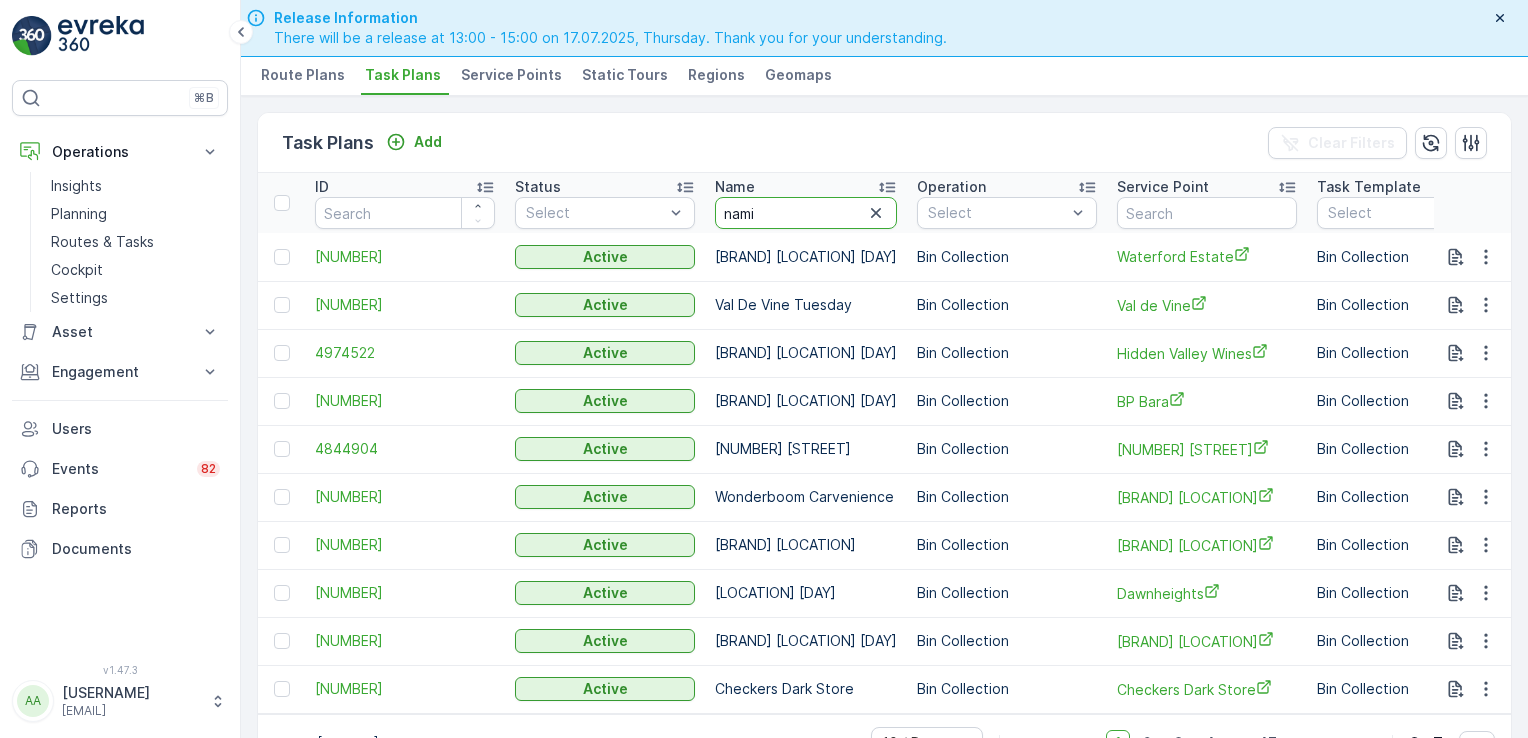 type on "namib" 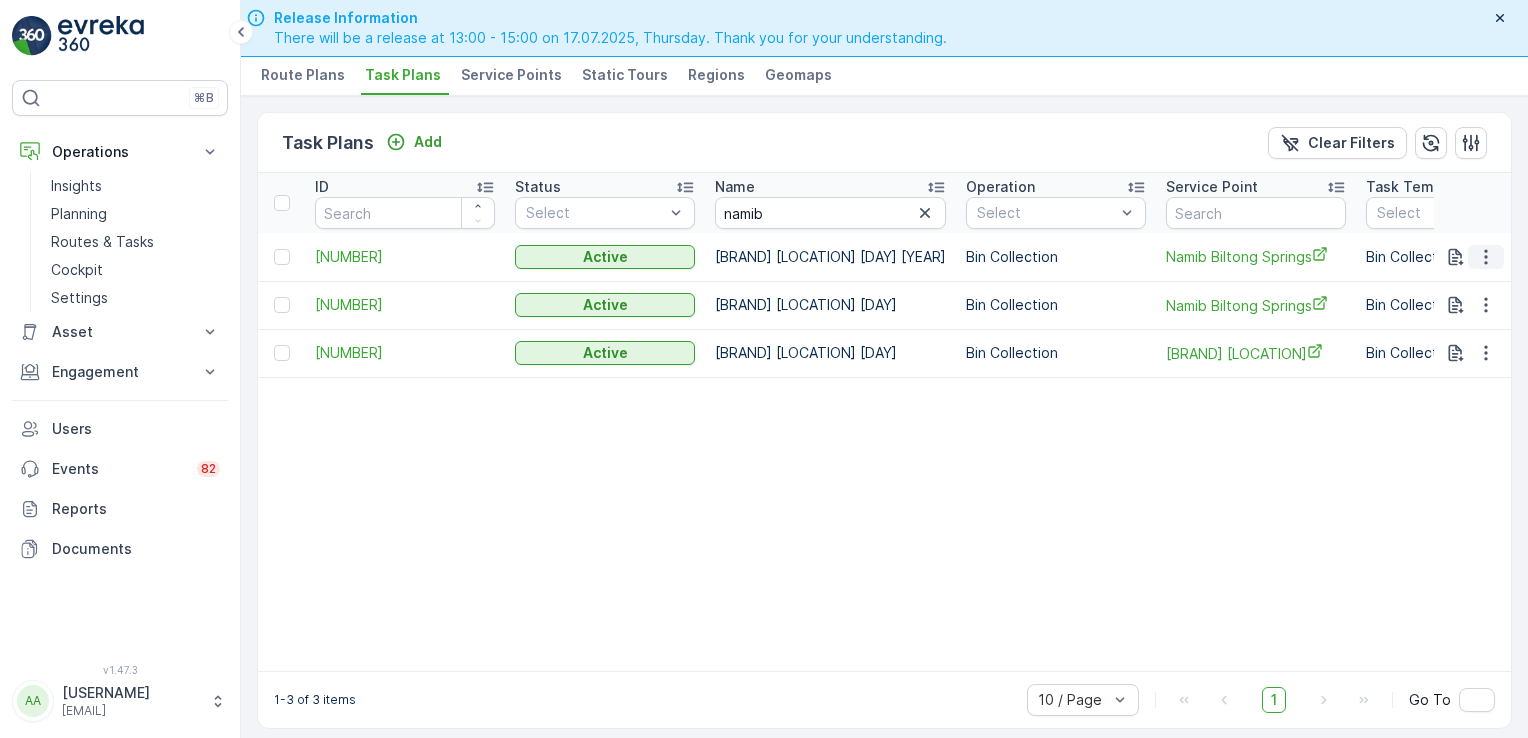 click 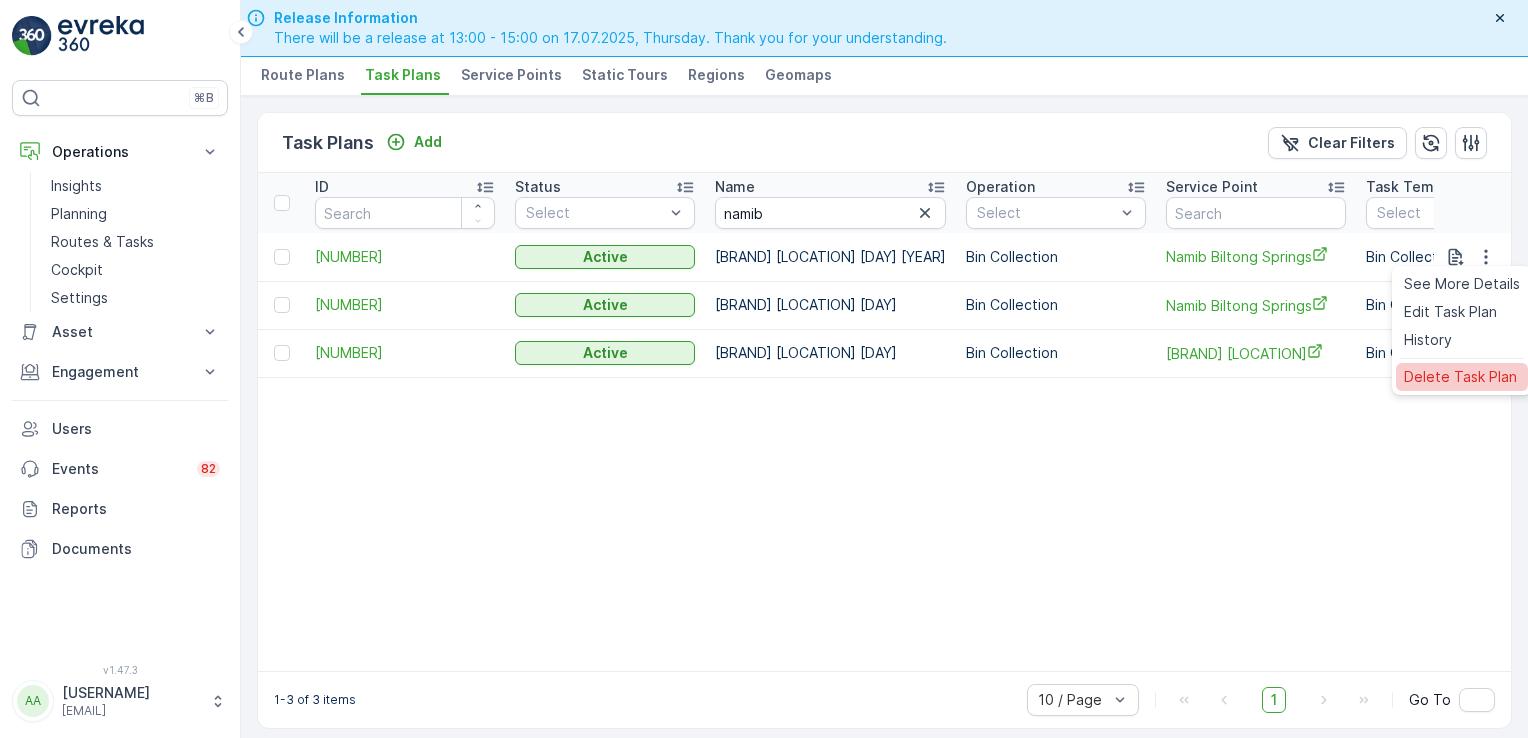 click on "Delete Task Plan" at bounding box center (1460, 377) 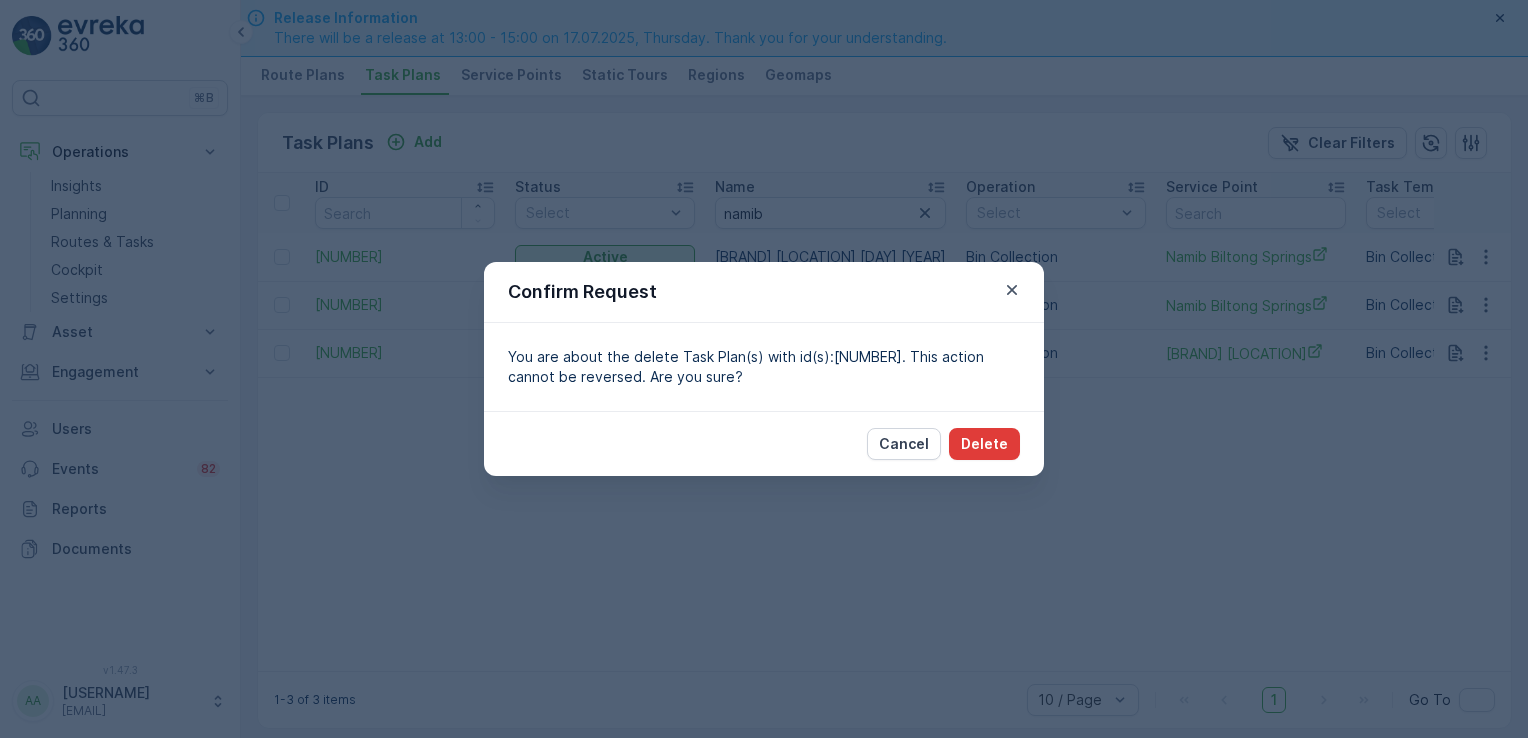 click on "Delete" at bounding box center [984, 444] 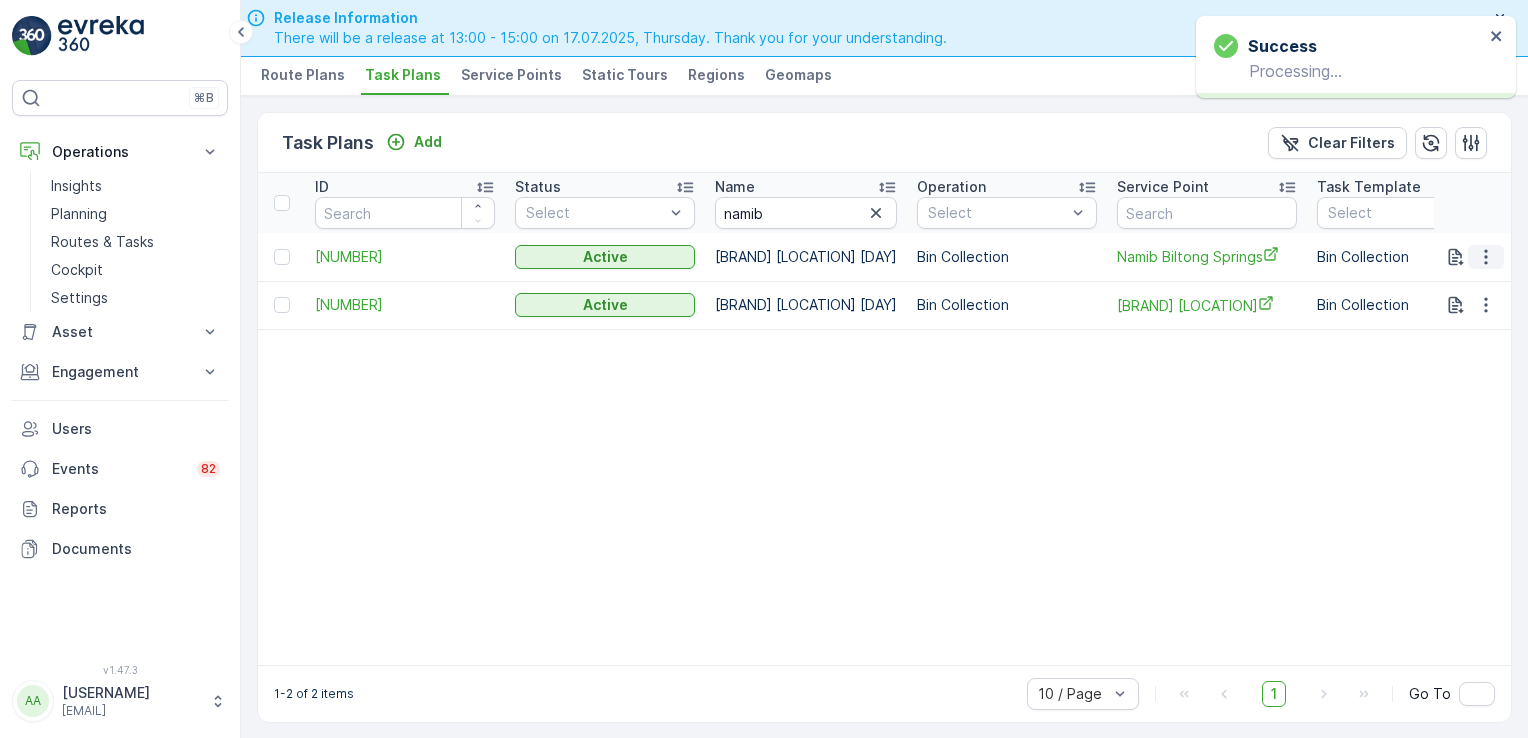click 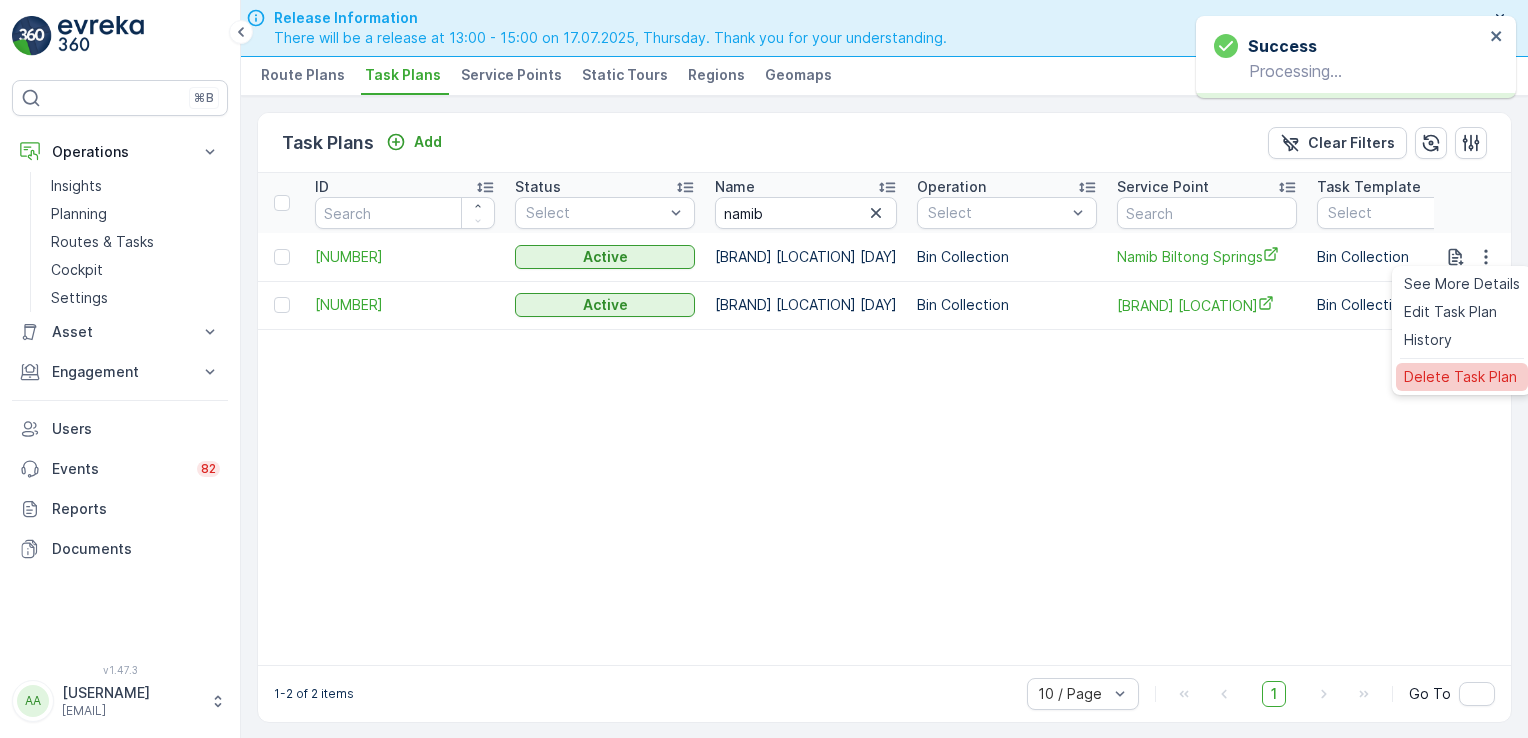 click on "Delete Task Plan" at bounding box center (1460, 377) 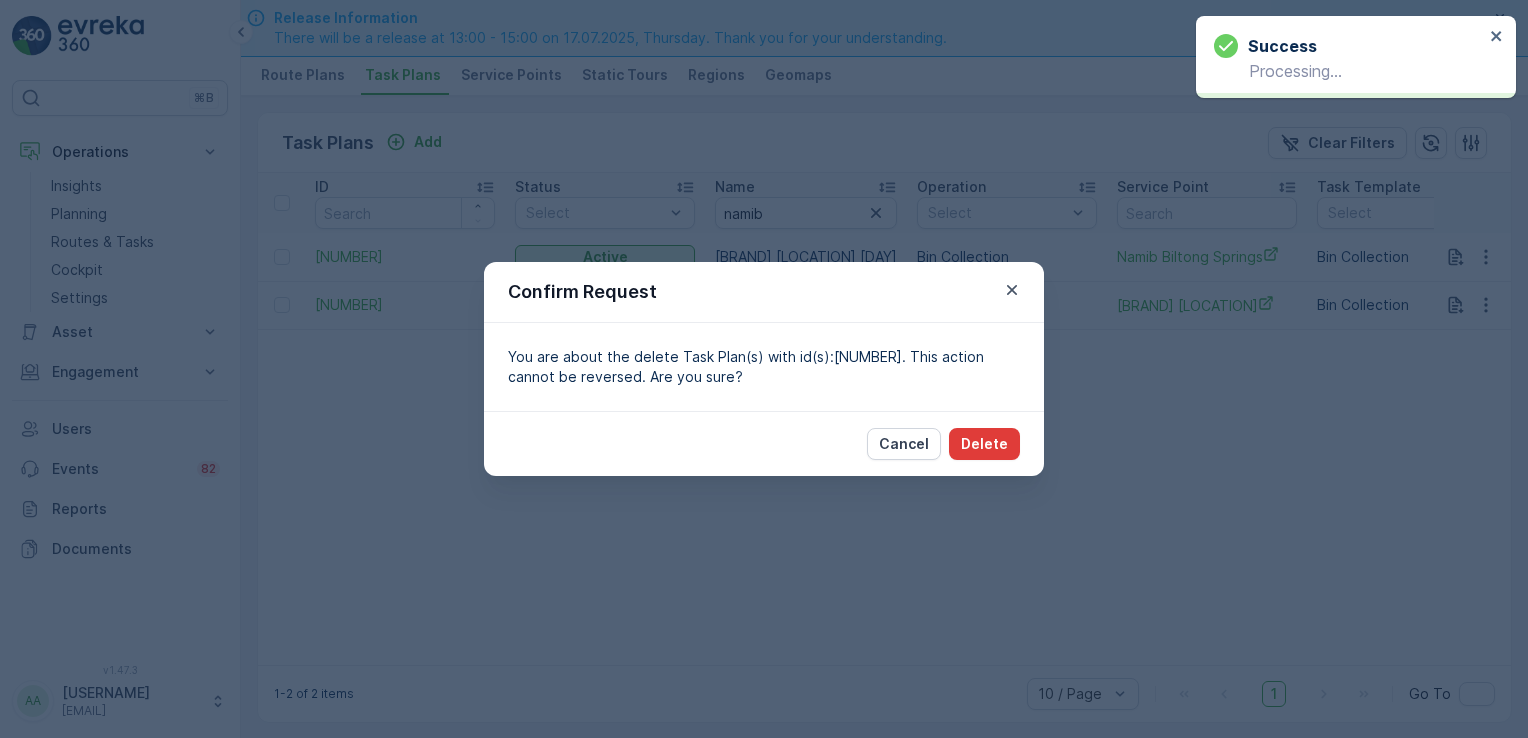 click on "Delete" at bounding box center [984, 444] 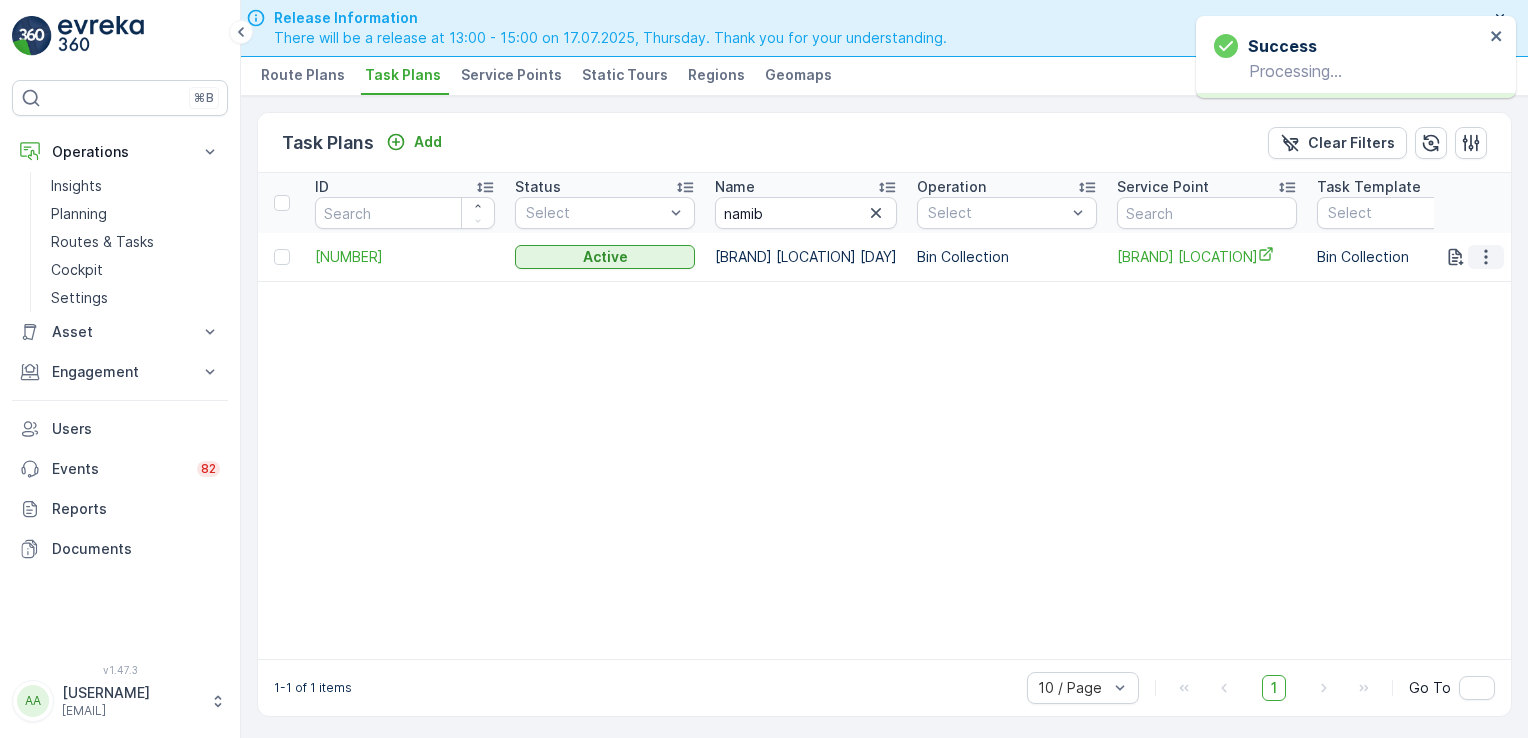 click 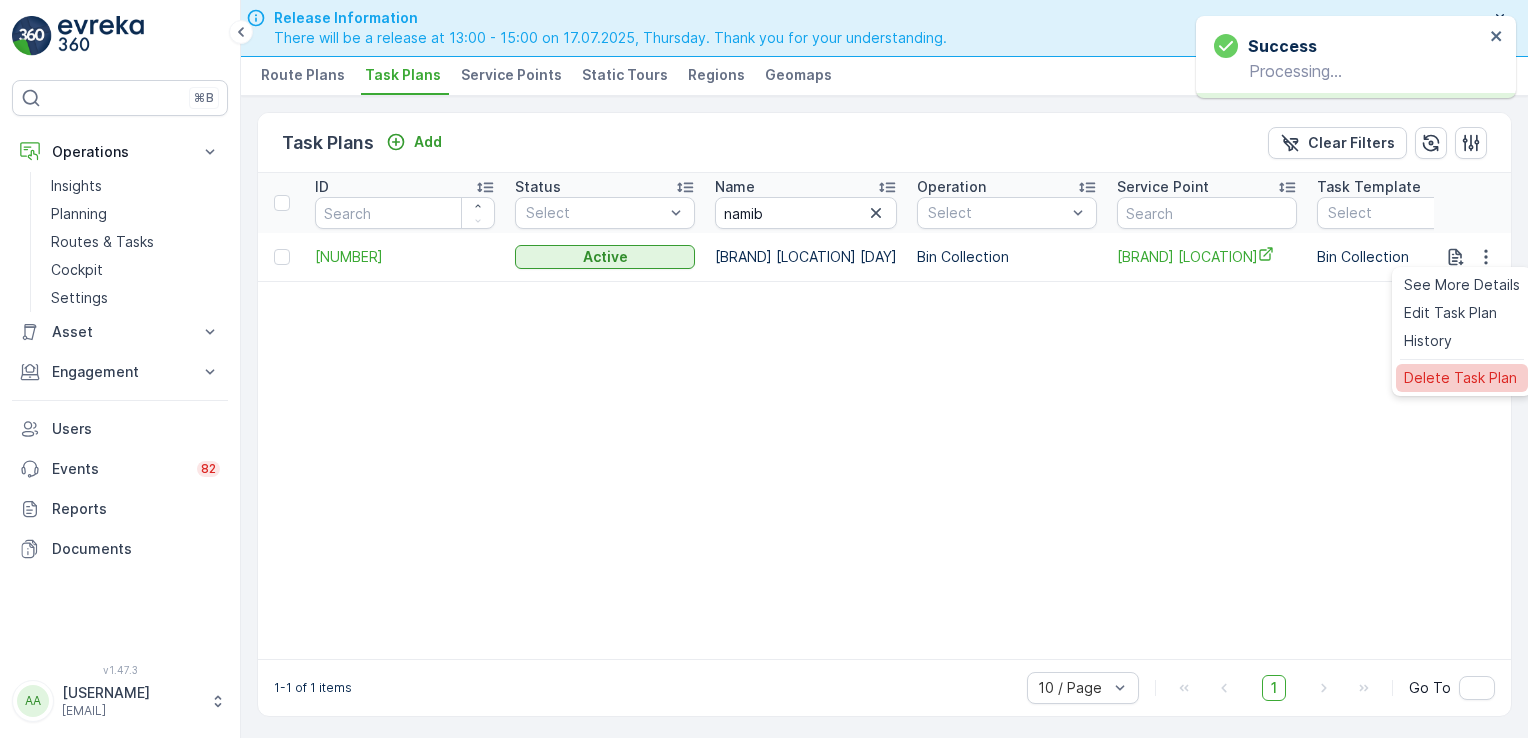 click on "Delete Task Plan" at bounding box center [1460, 378] 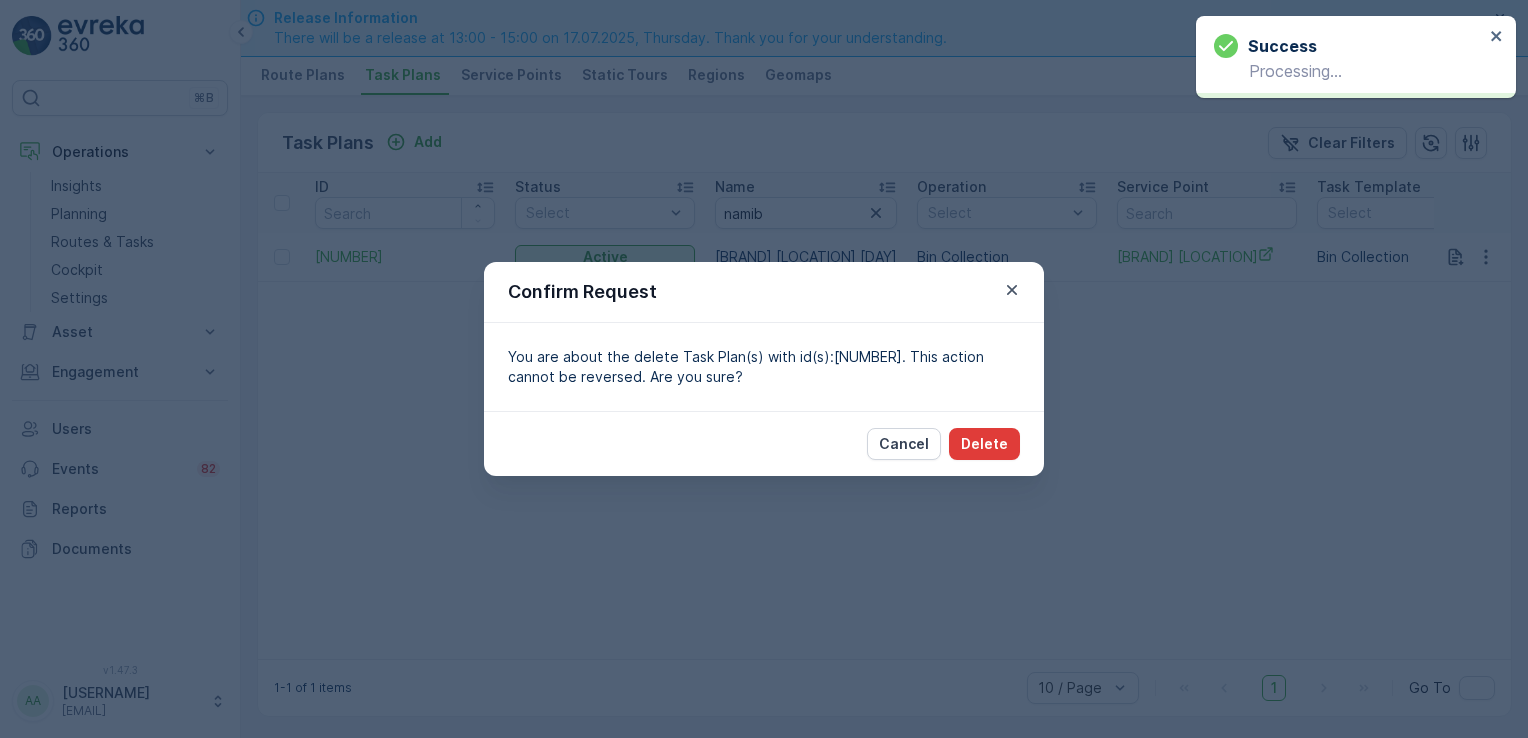 click on "Delete" at bounding box center (984, 444) 